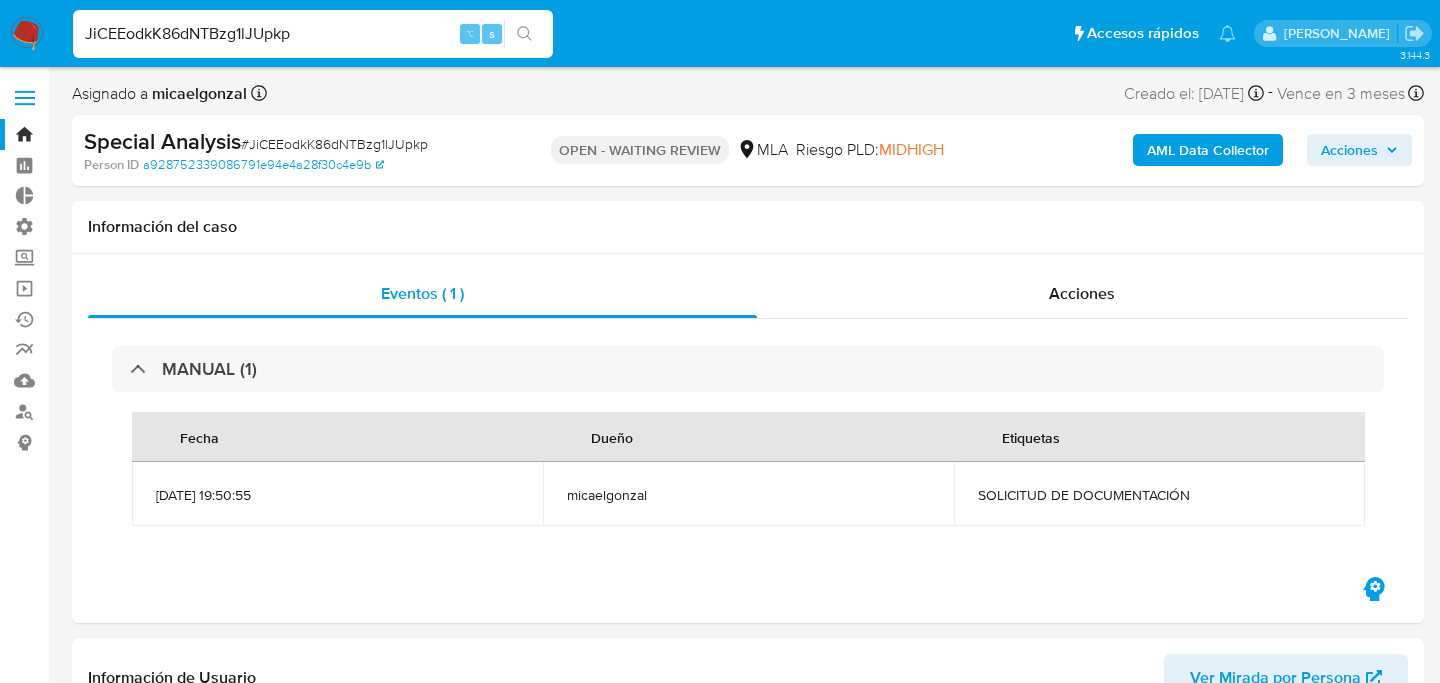select on "10" 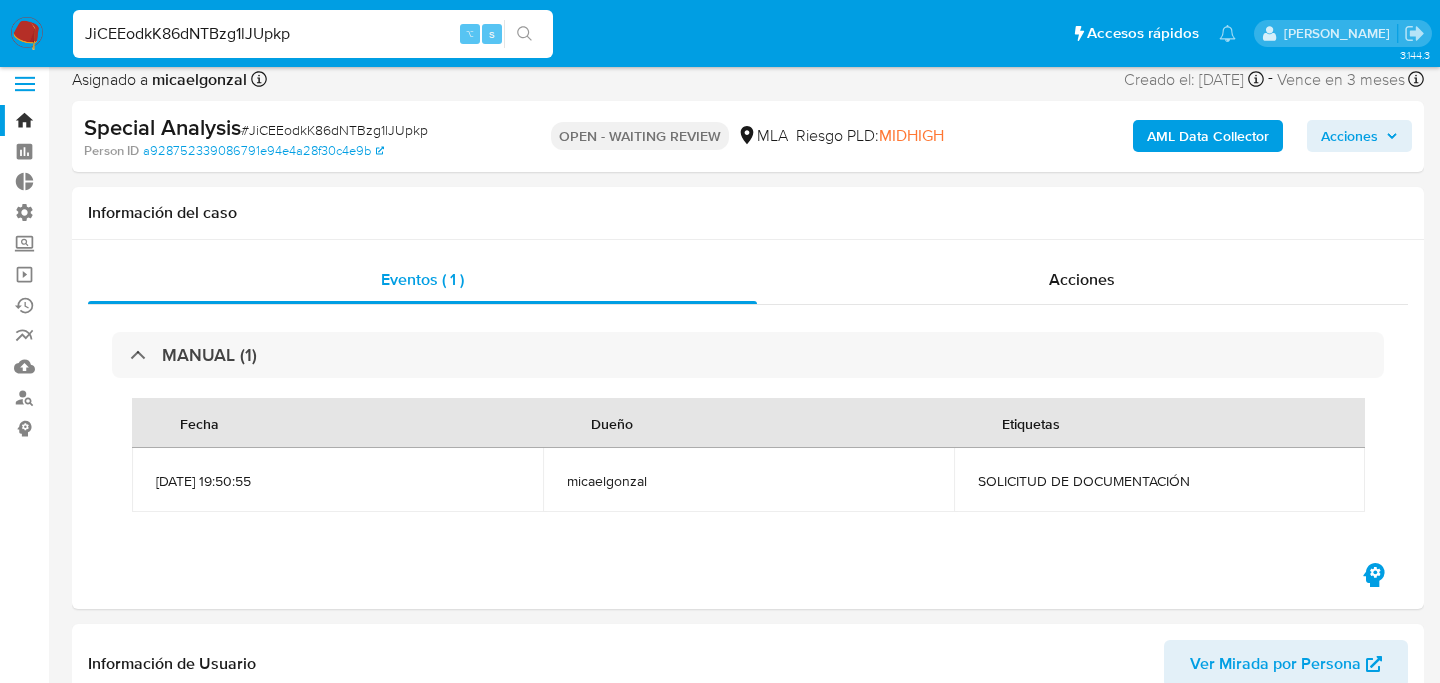 scroll, scrollTop: 893, scrollLeft: 0, axis: vertical 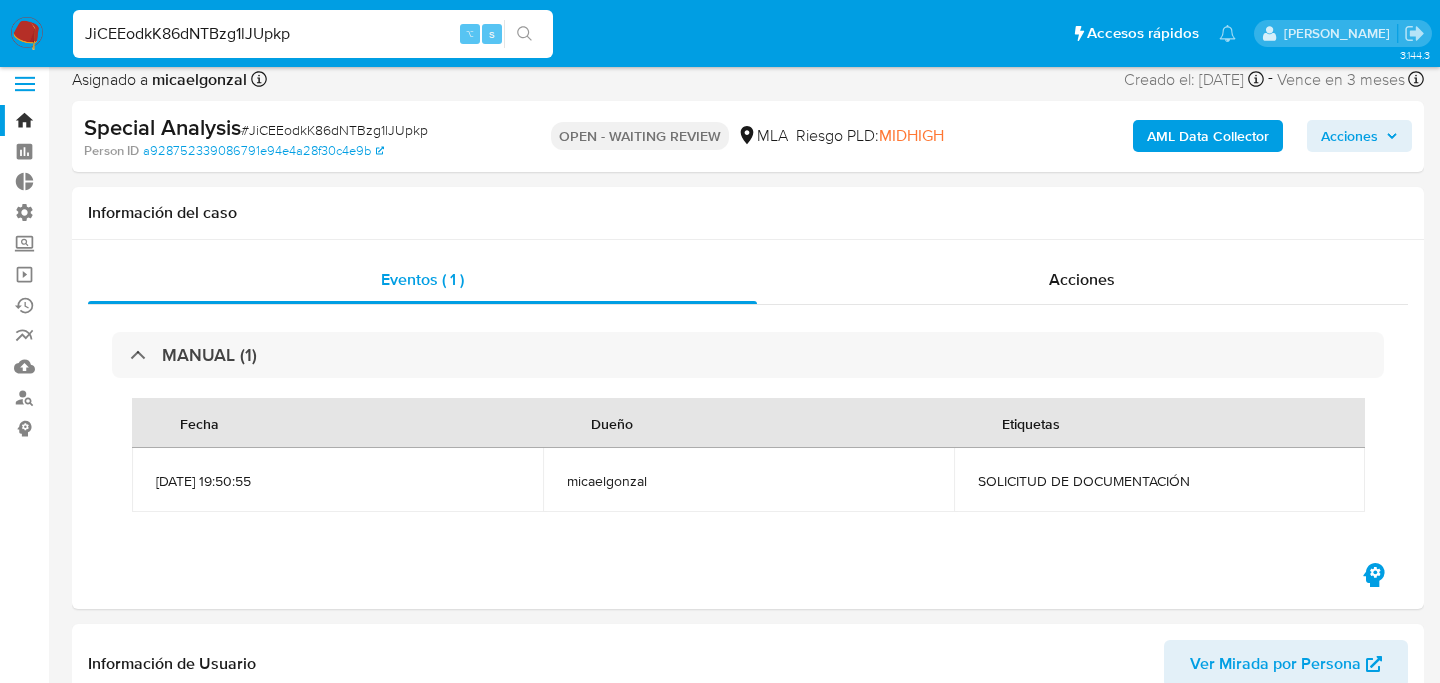 click at bounding box center (27, 34) 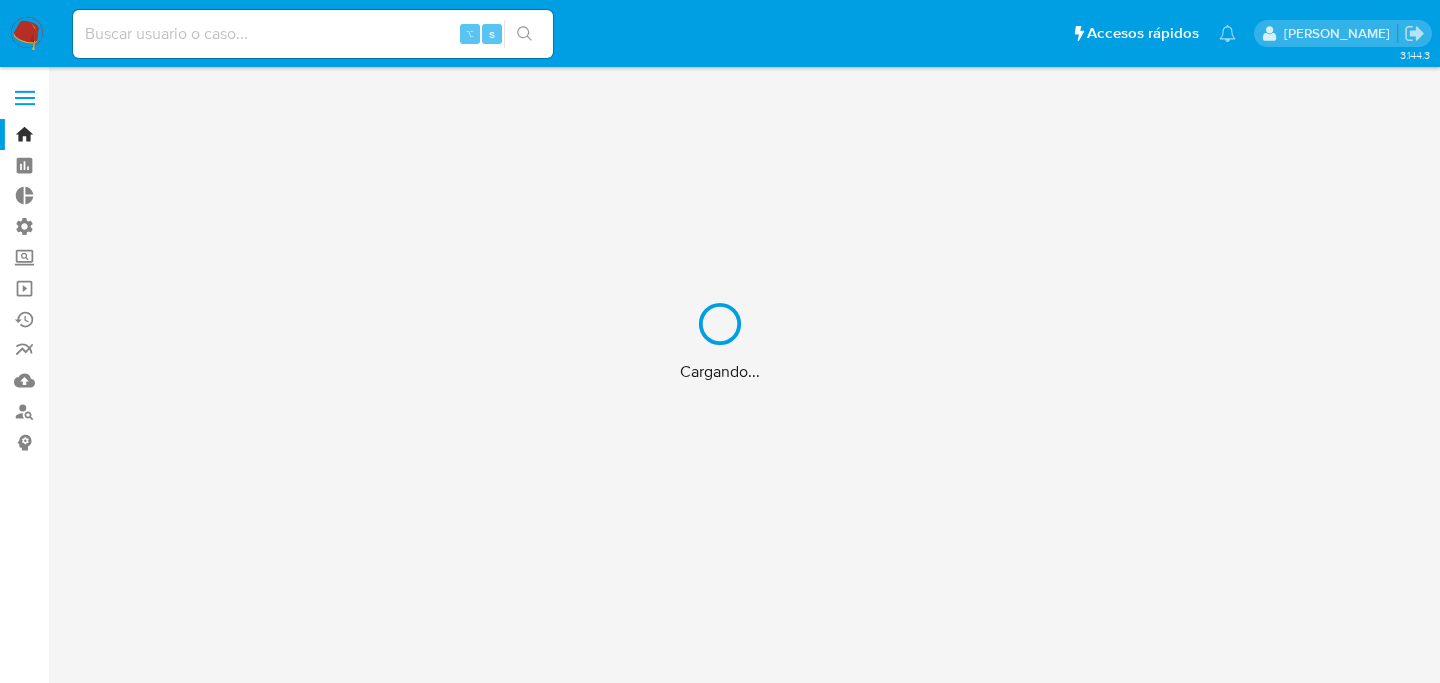 scroll, scrollTop: 0, scrollLeft: 0, axis: both 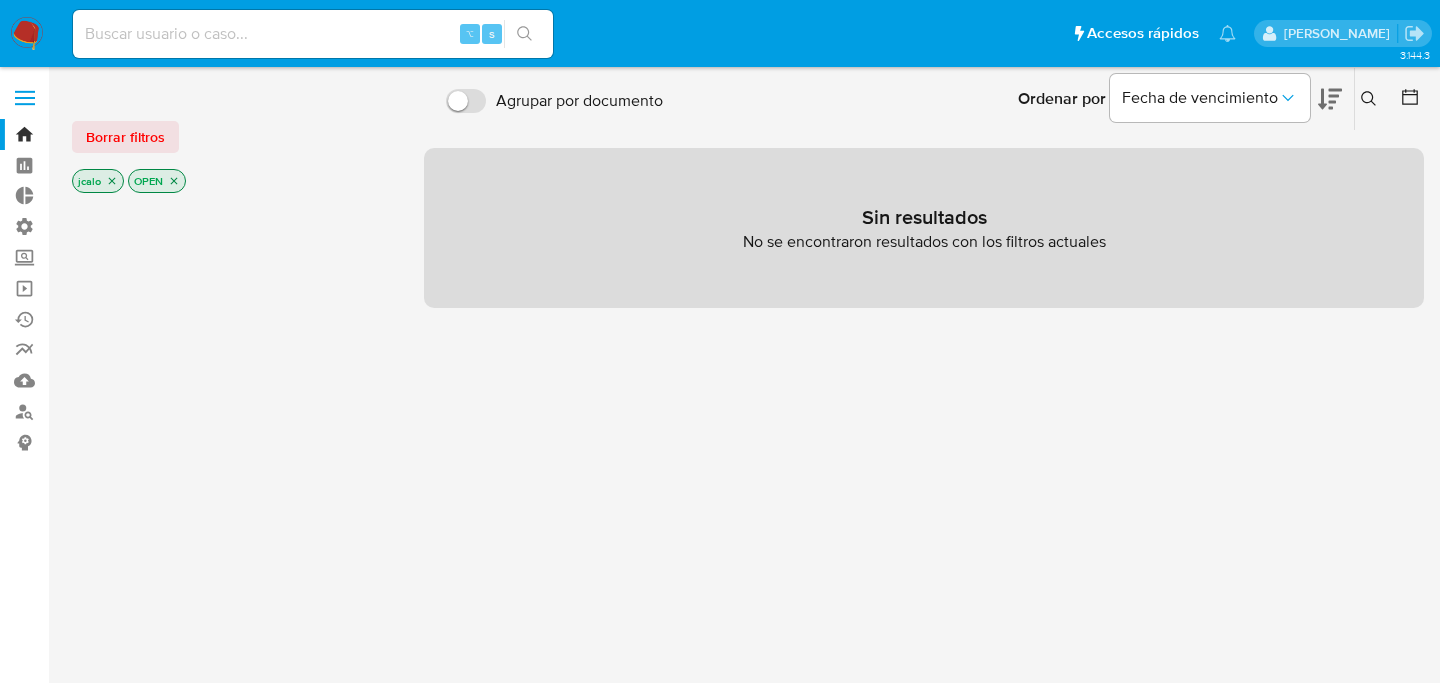 click at bounding box center [27, 34] 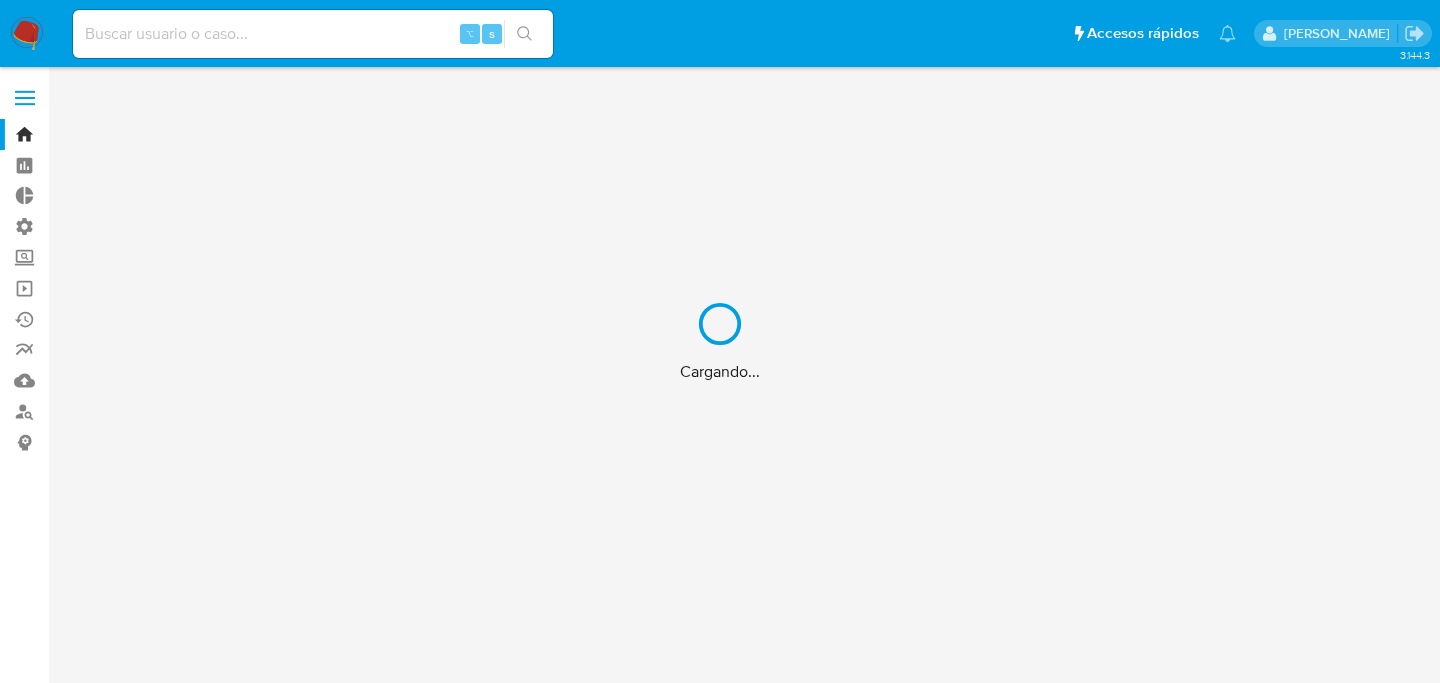 scroll, scrollTop: 0, scrollLeft: 0, axis: both 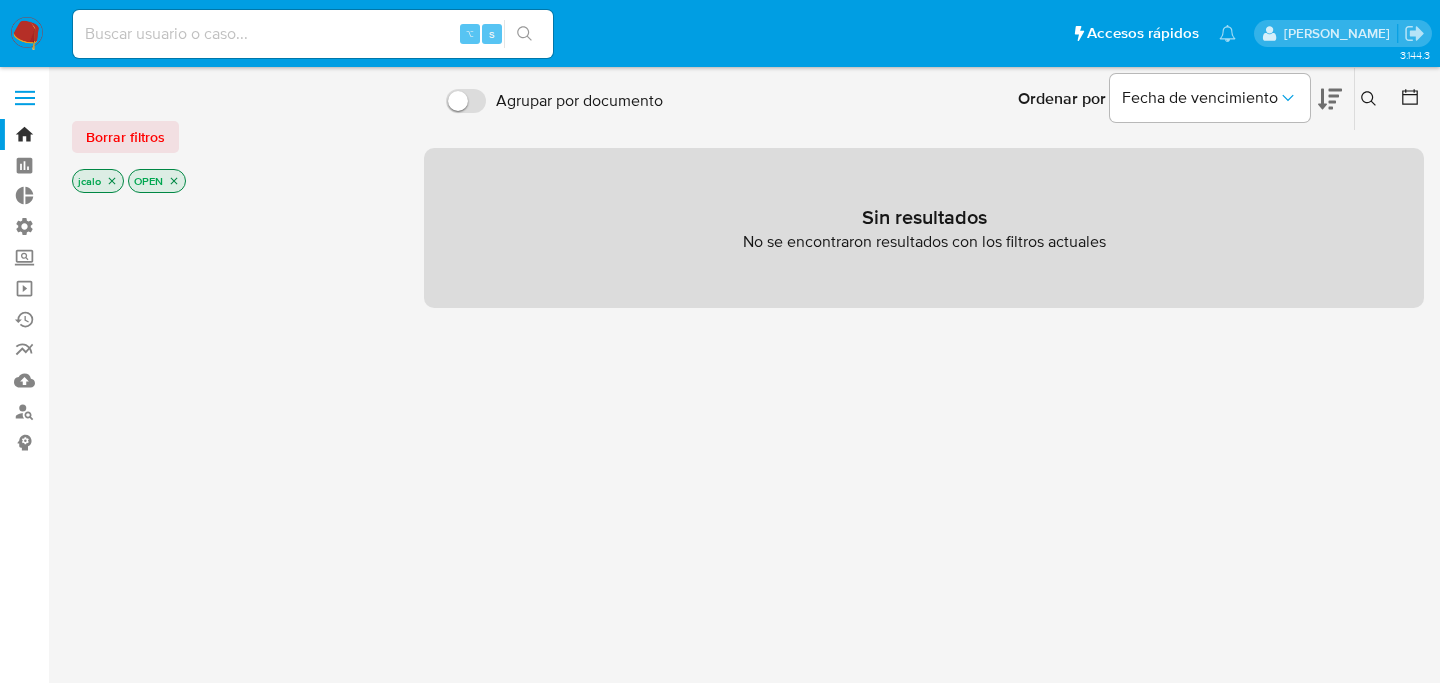 click 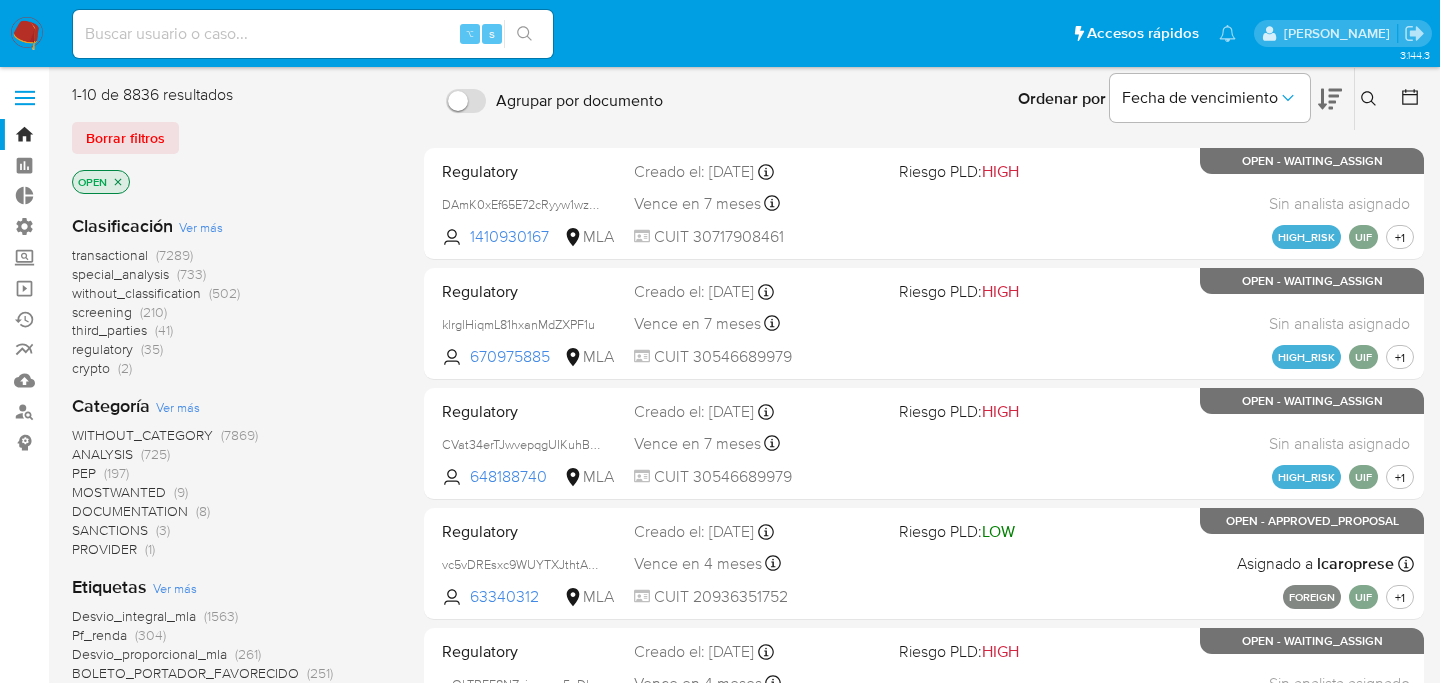 click 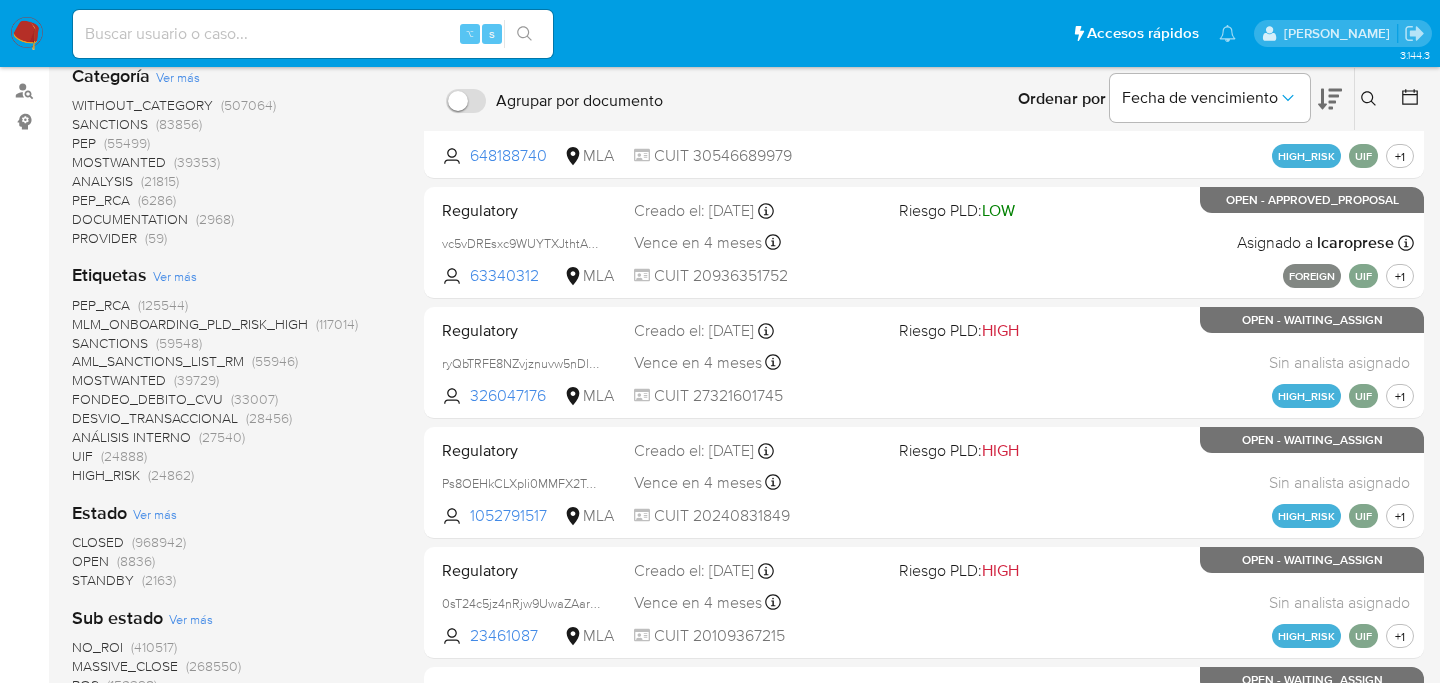 scroll, scrollTop: 332, scrollLeft: 0, axis: vertical 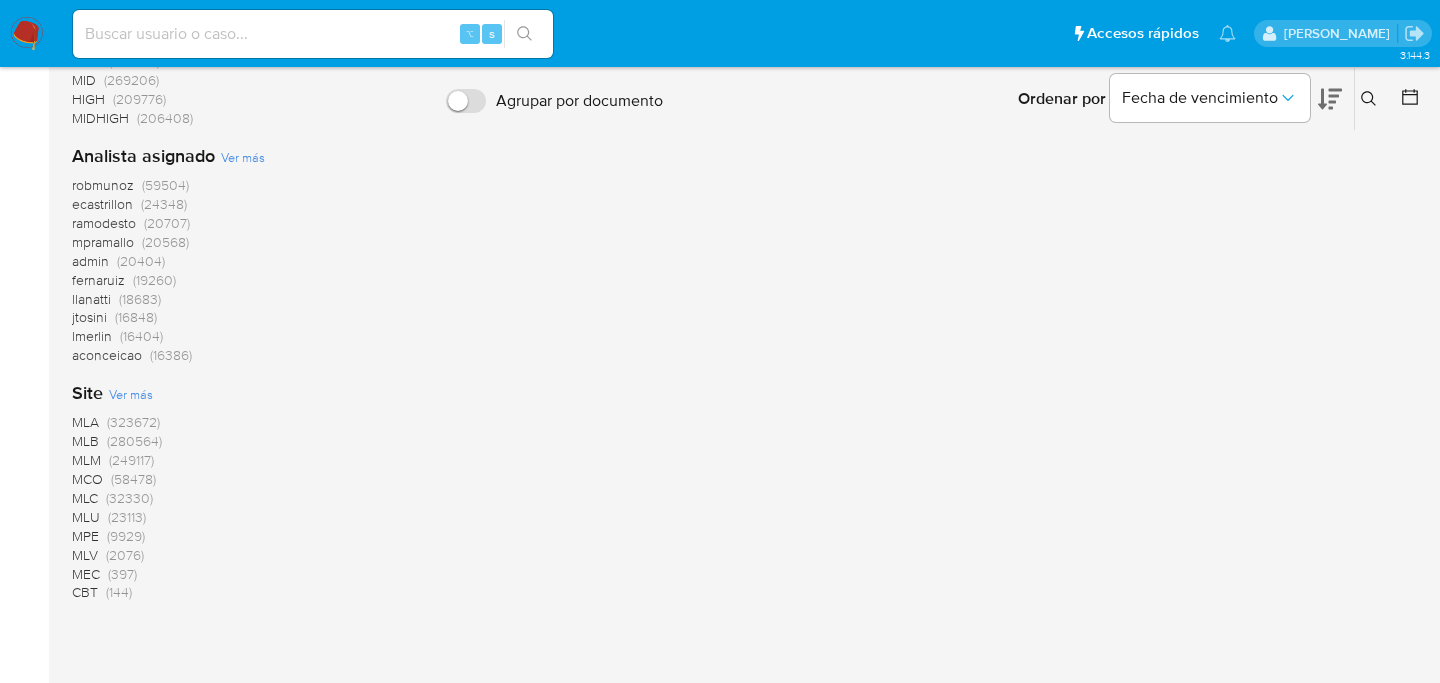 click on "MLM" at bounding box center (86, 460) 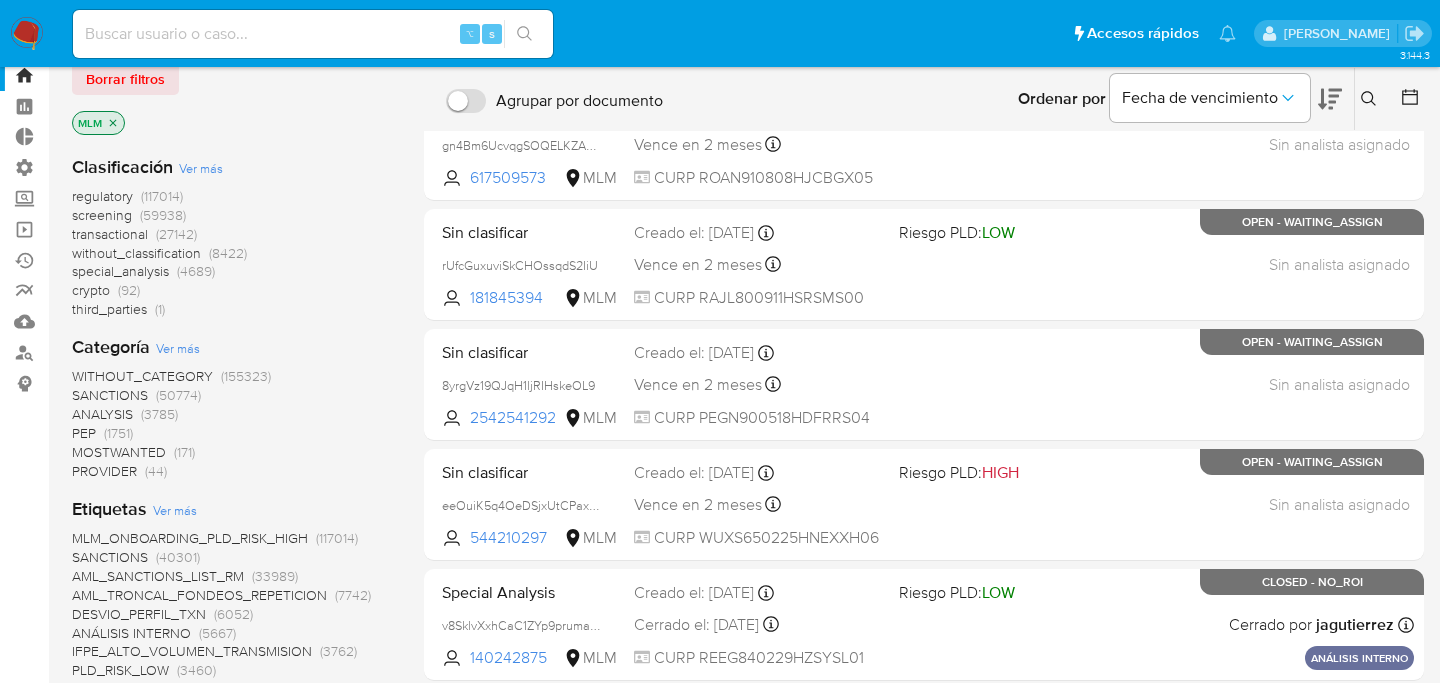 scroll, scrollTop: 0, scrollLeft: 0, axis: both 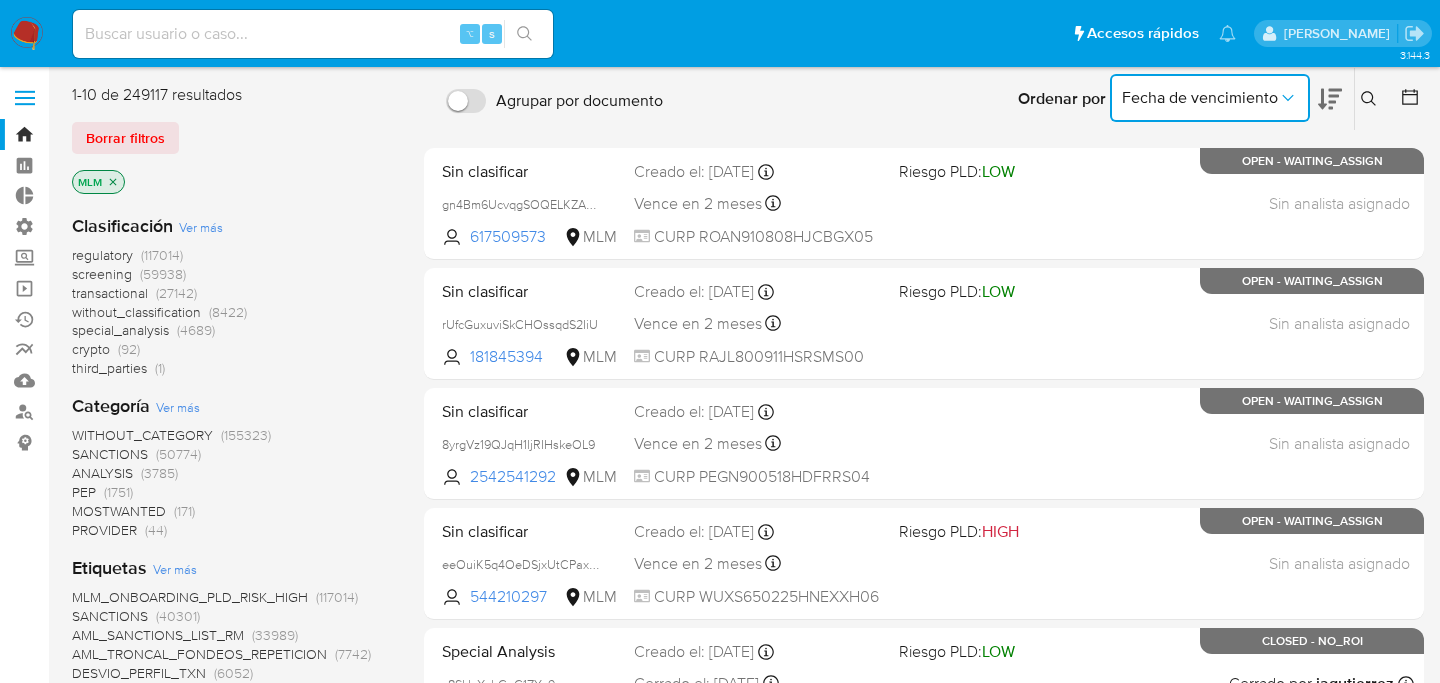 click on "Fecha de vencimiento" at bounding box center (1210, 98) 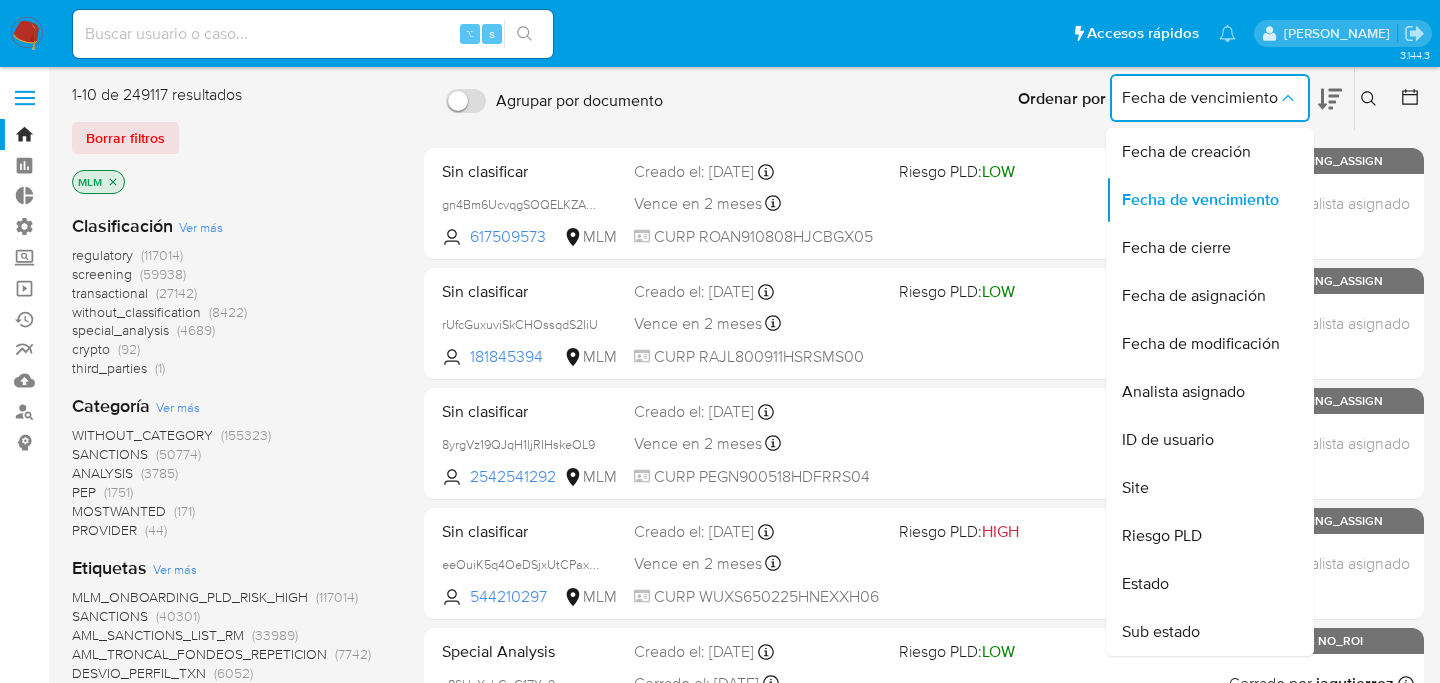 click at bounding box center (1330, 99) 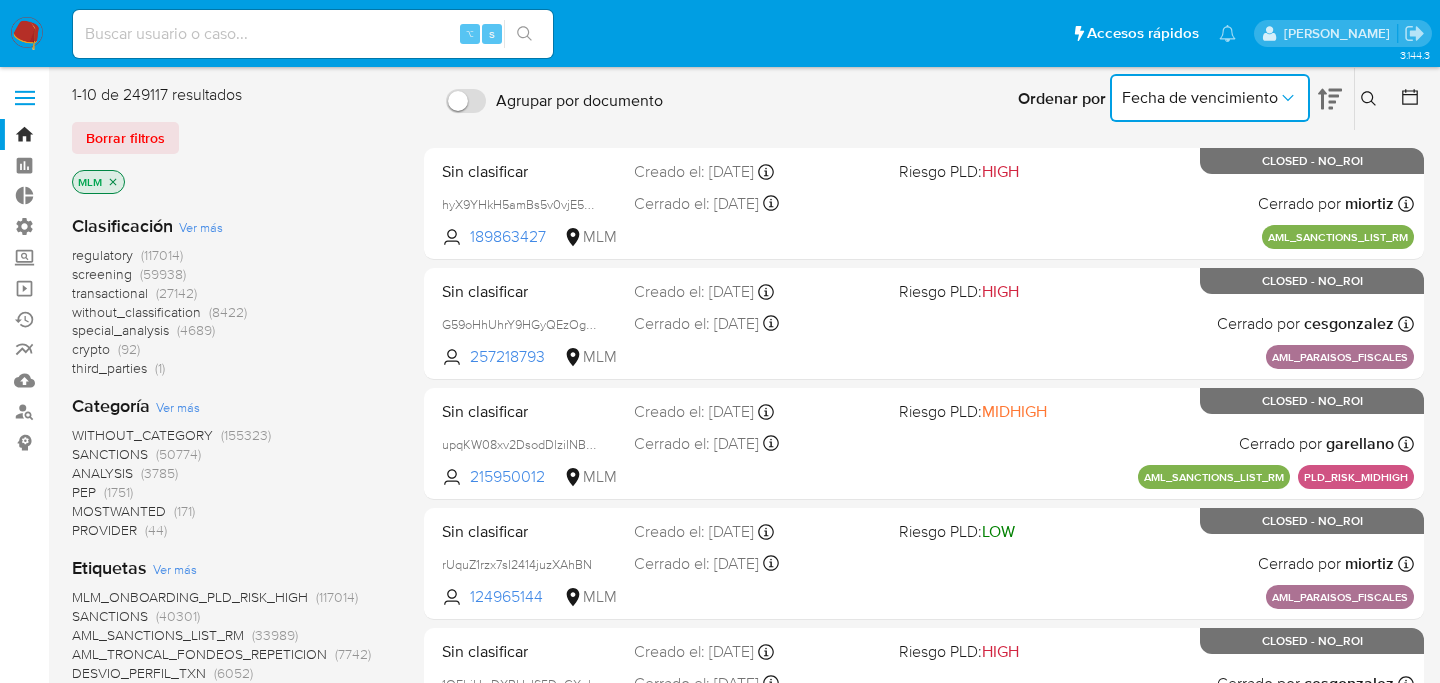 click on "Fecha de vencimiento" at bounding box center (1200, 98) 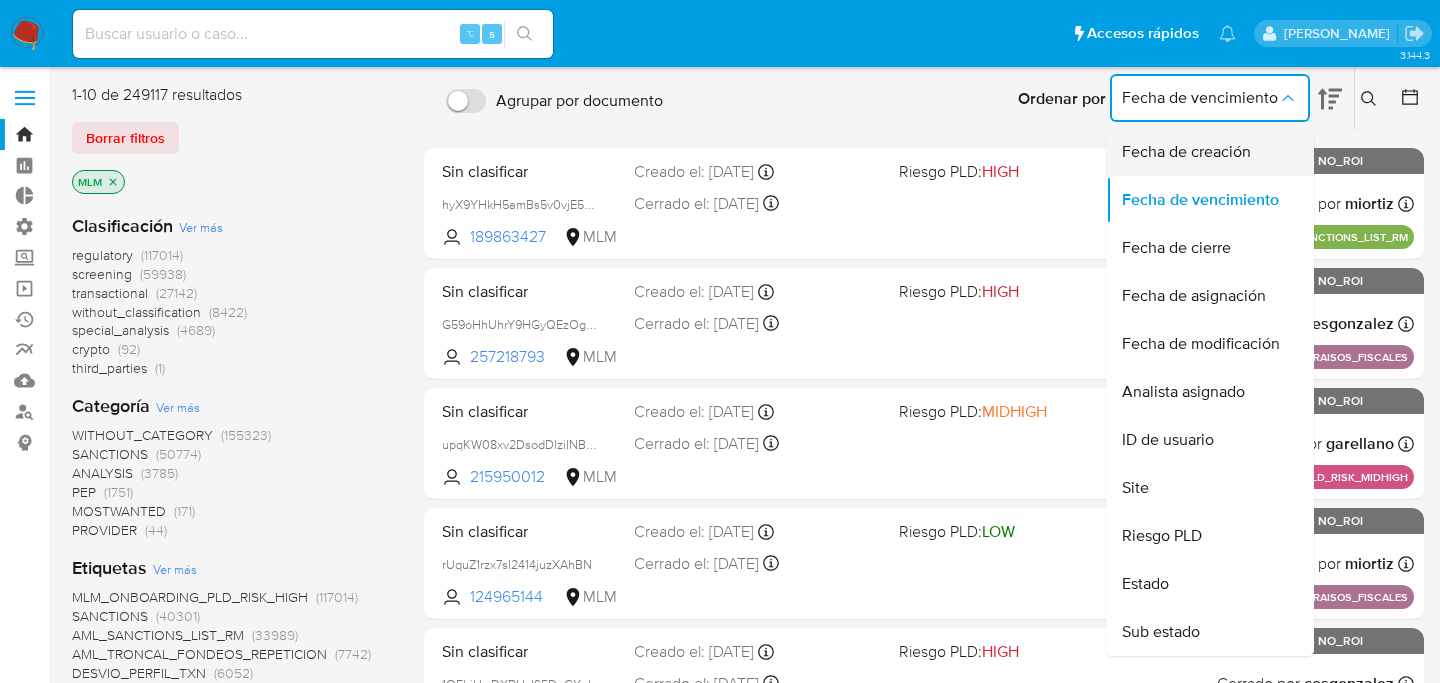 click on "Fecha de creación" at bounding box center [1186, 152] 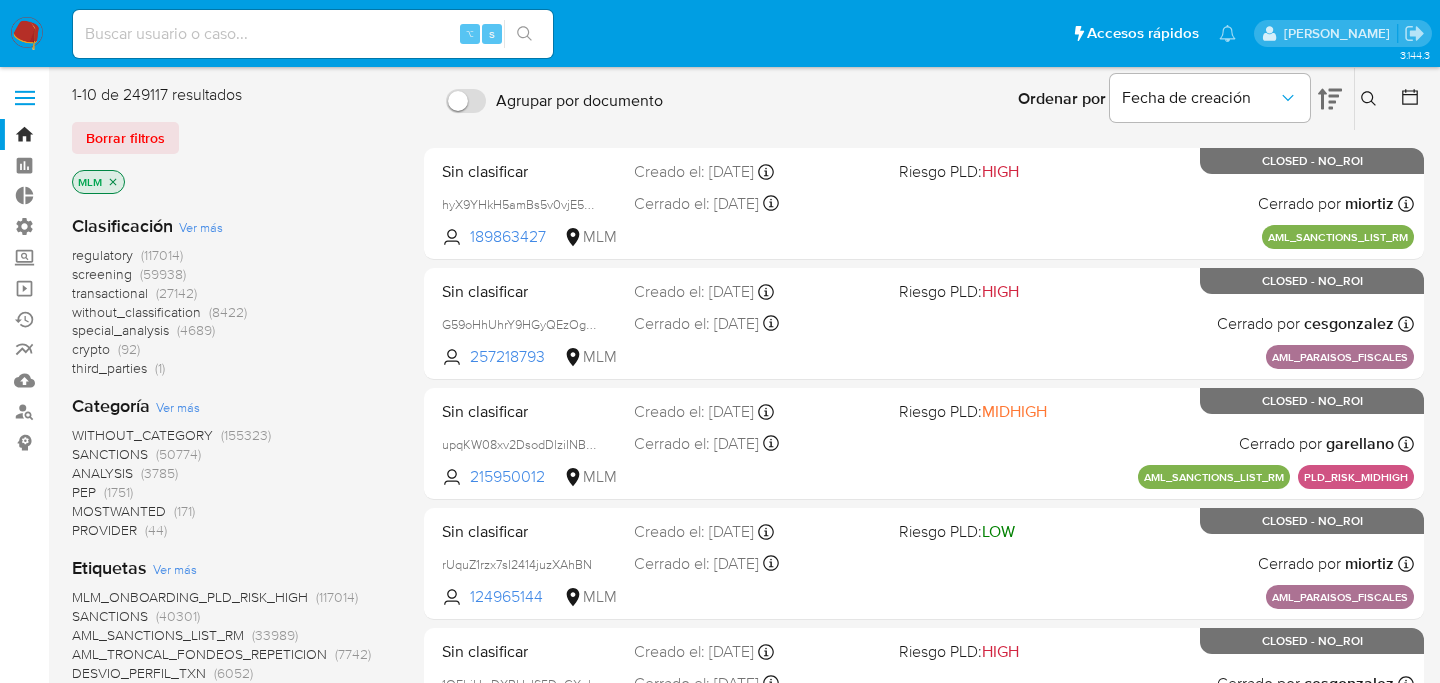 click 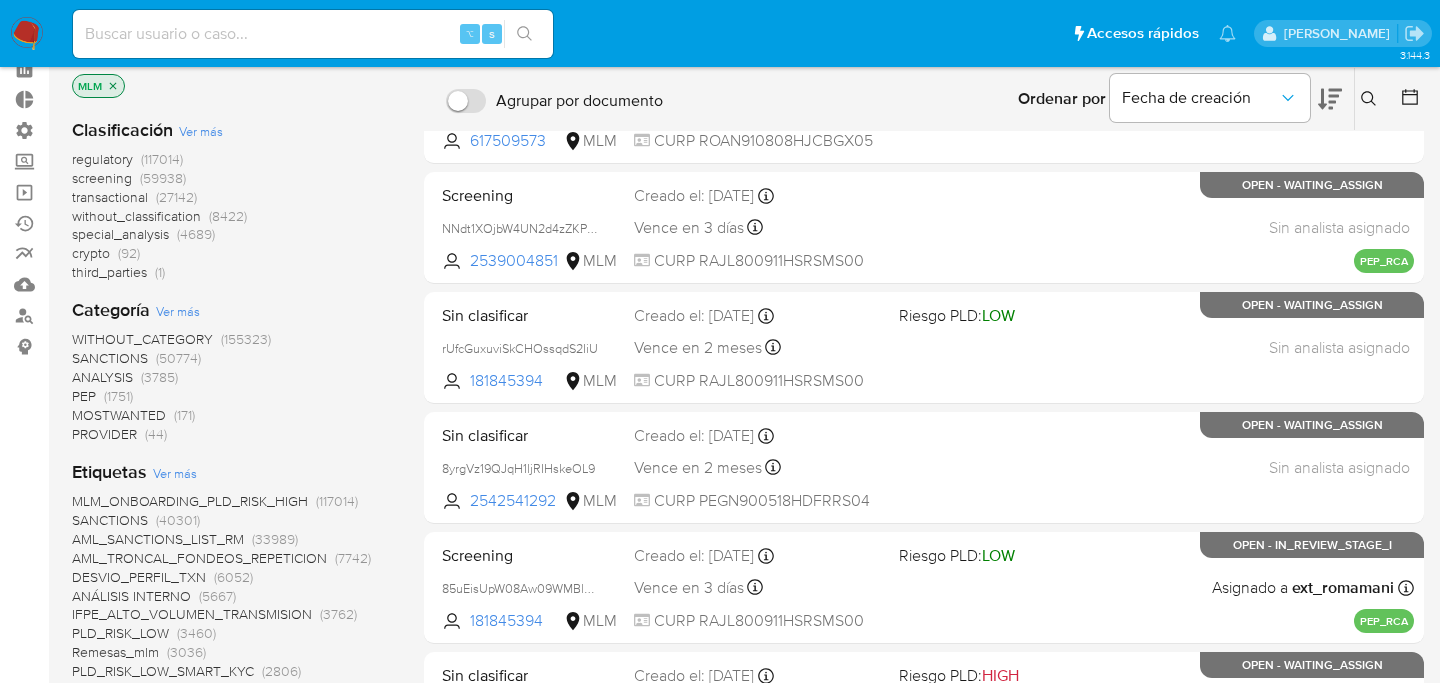 scroll, scrollTop: 85, scrollLeft: 0, axis: vertical 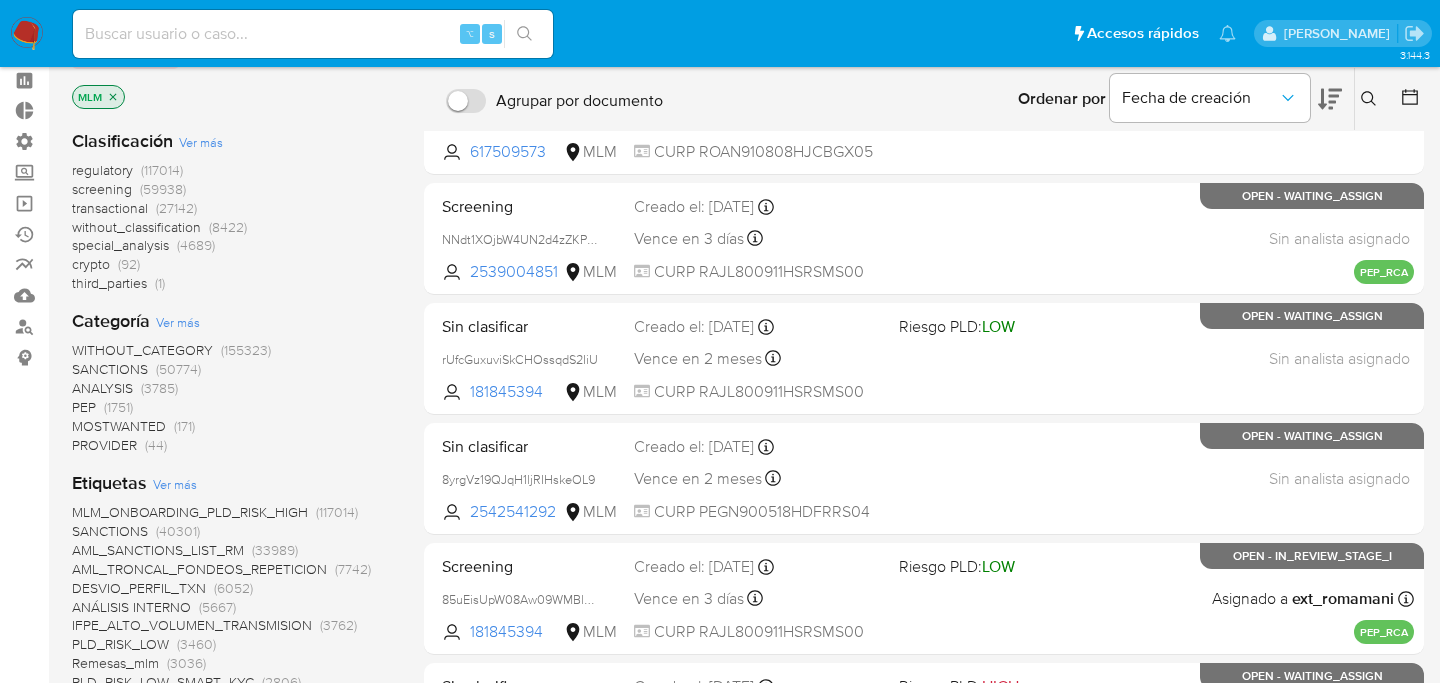 click on "special_analysis" at bounding box center [120, 245] 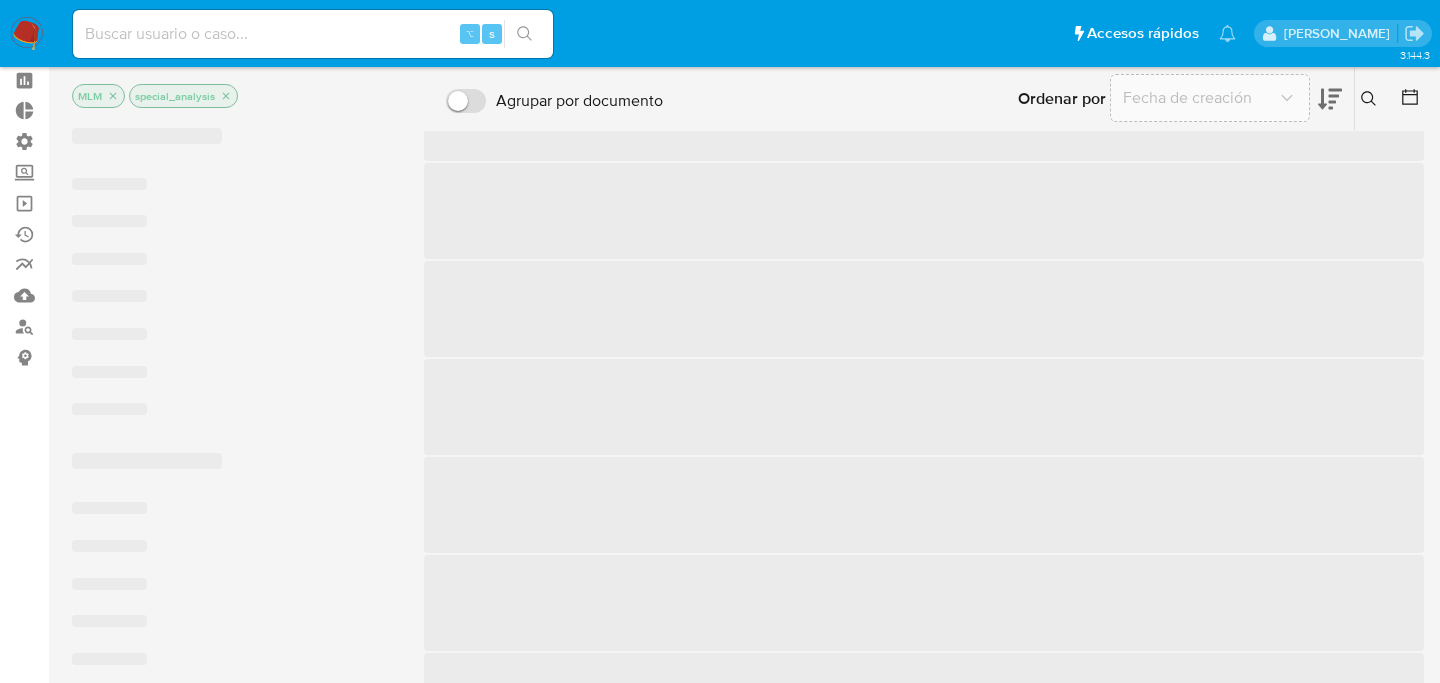 scroll, scrollTop: 0, scrollLeft: 0, axis: both 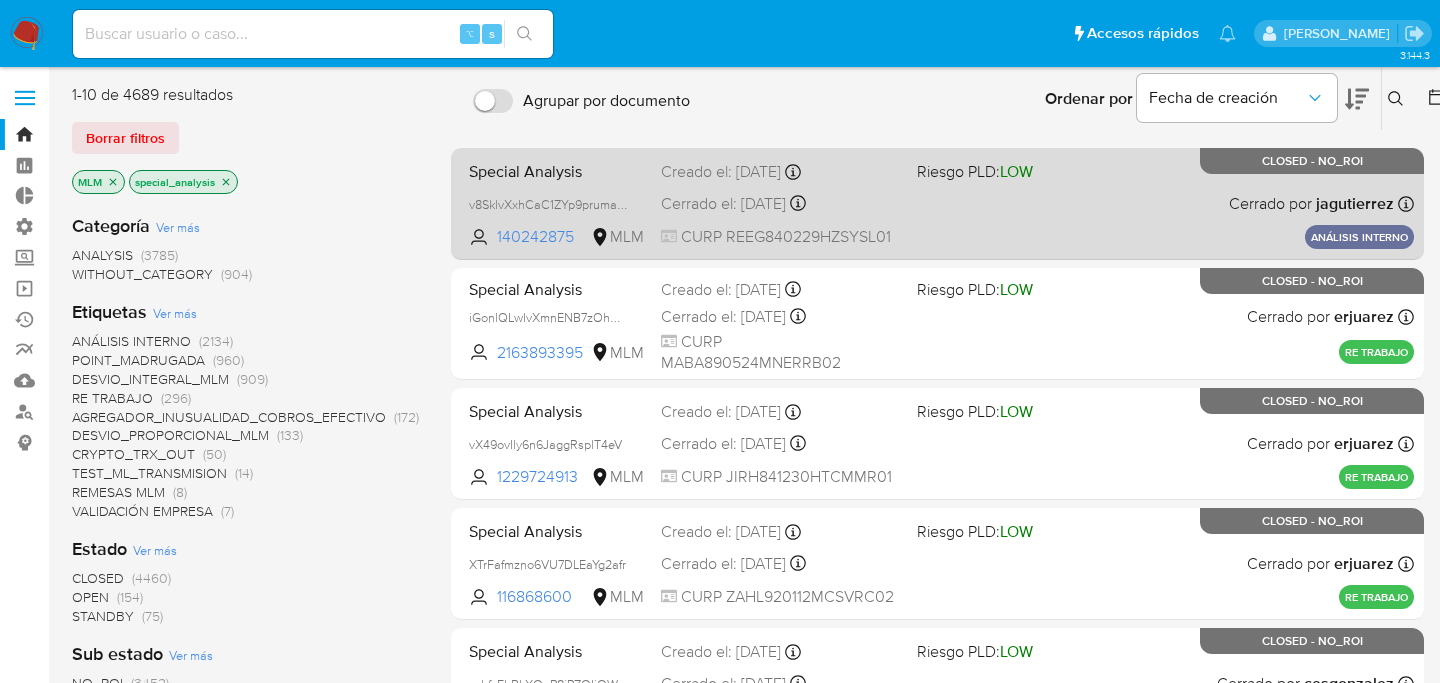 click on "Special Analysis v8SklvXxhCaC1ZYp9pruma6K 140242875 MLM Riesgo PLD:  LOW Creado el: 07/07/2025   Creado el: 07/07/2025 12:58:02 Cerrado el: 07/07/2025   Cerrado el: 07/07/2025 13:04:00 CURP   REEG840229HZSYSL01 Cerrado por   jagutierrez   Asignado el: 07/07/2025 12:58:02 ANÁLISIS INTERNO CLOSED - NO_ROI" at bounding box center (937, 203) 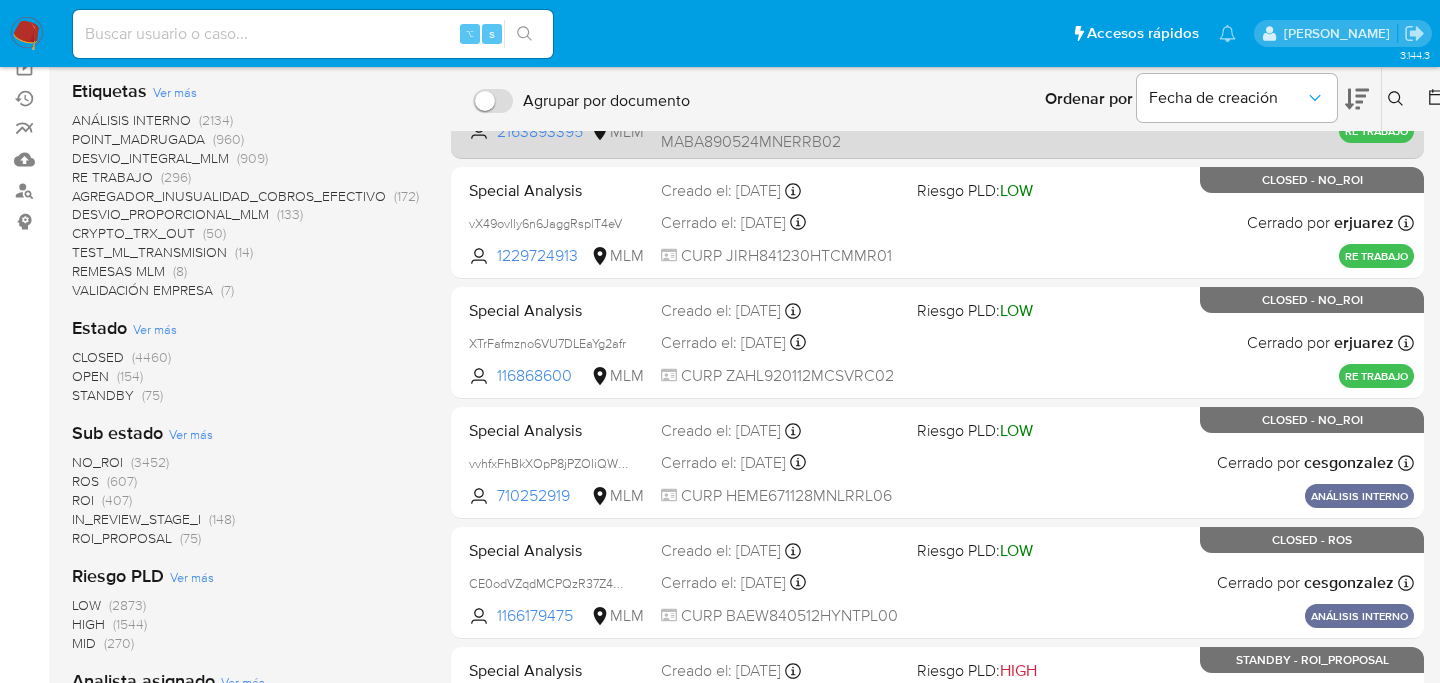 scroll, scrollTop: 256, scrollLeft: 0, axis: vertical 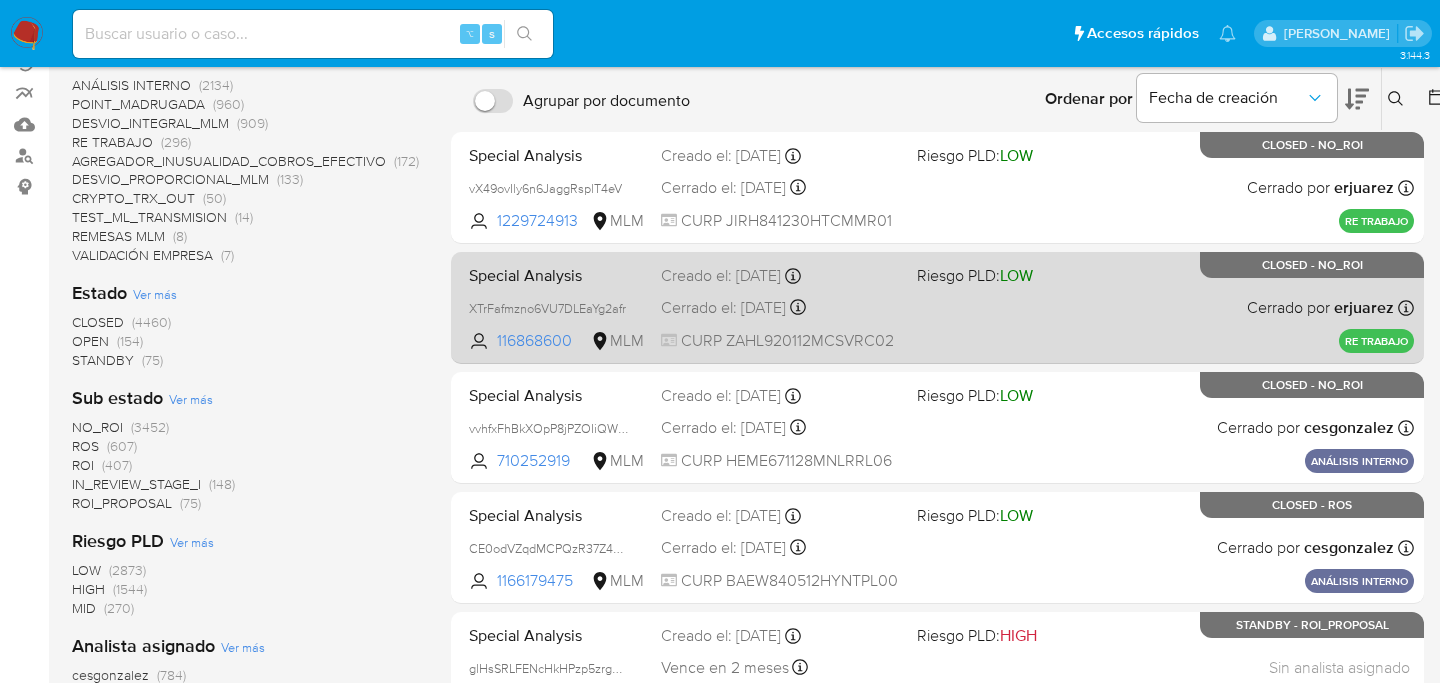 click on "Special Analysis XTrFafmzno6VU7DLEaYg2afr 116868600 MLM Riesgo PLD:  LOW Creado el: 05/07/2025   Creado el: 05/07/2025 01:12:35 Cerrado el: 05/07/2025   Cerrado el: 05/07/2025 01:16:08 CURP   ZAHL920112MCSVRC02 Cerrado por   erjuarez   Asignado el: 05/07/2025 01:12:35 RE TRABAJO CLOSED - NO_ROI" at bounding box center [937, 307] 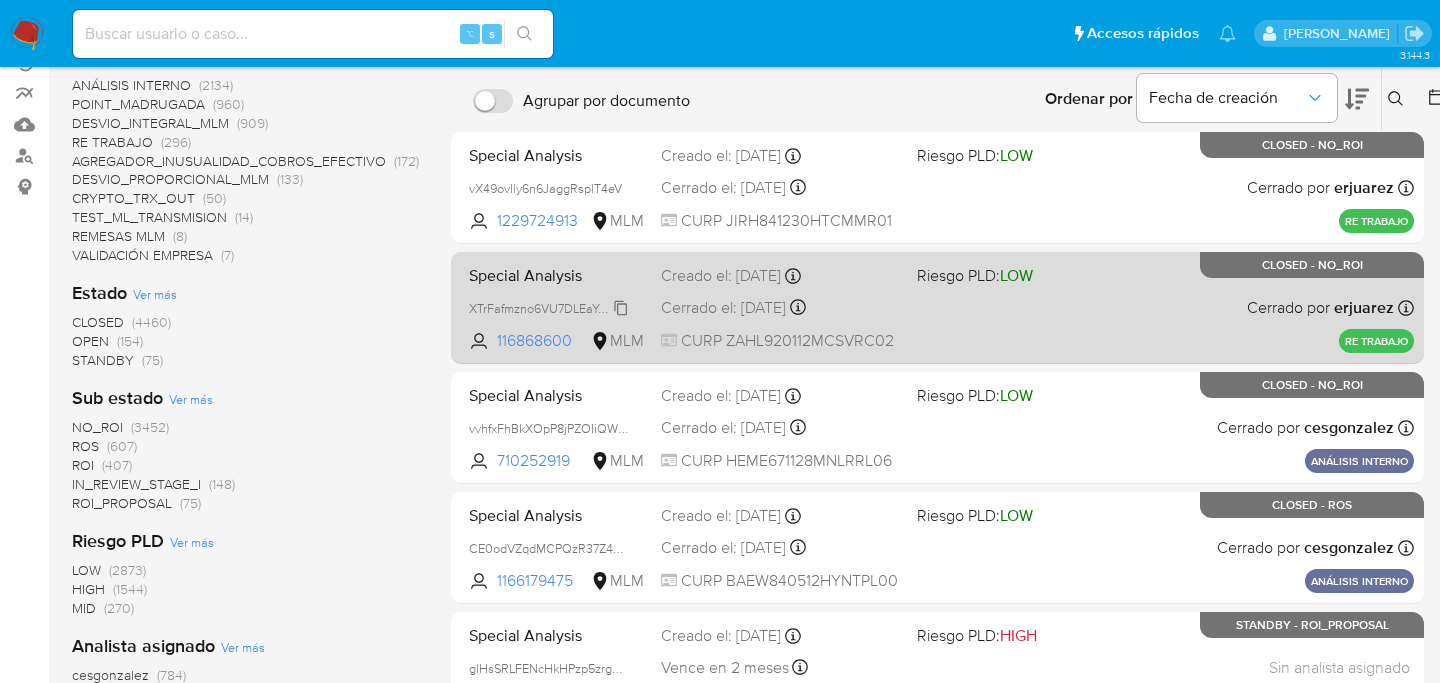 click on "XTrFafmzno6VU7DLEaYg2afr" at bounding box center [547, 307] 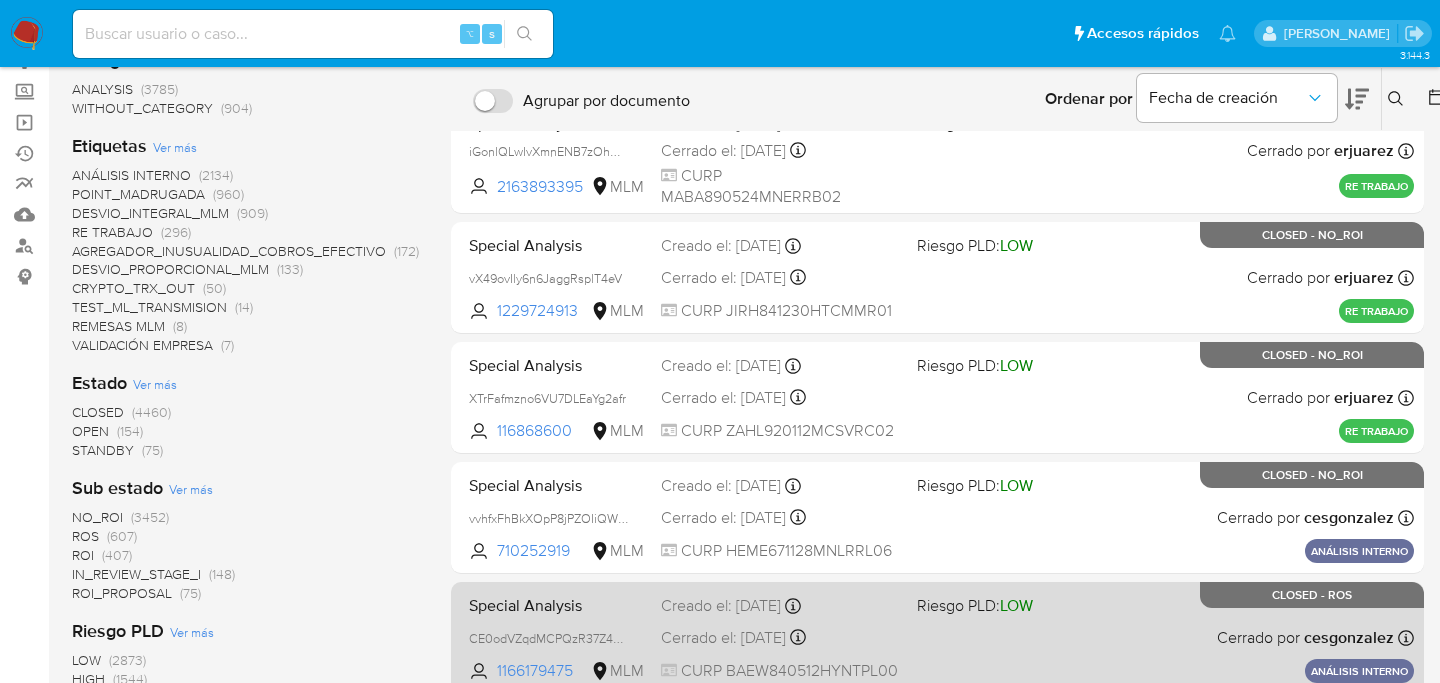 scroll, scrollTop: 0, scrollLeft: 0, axis: both 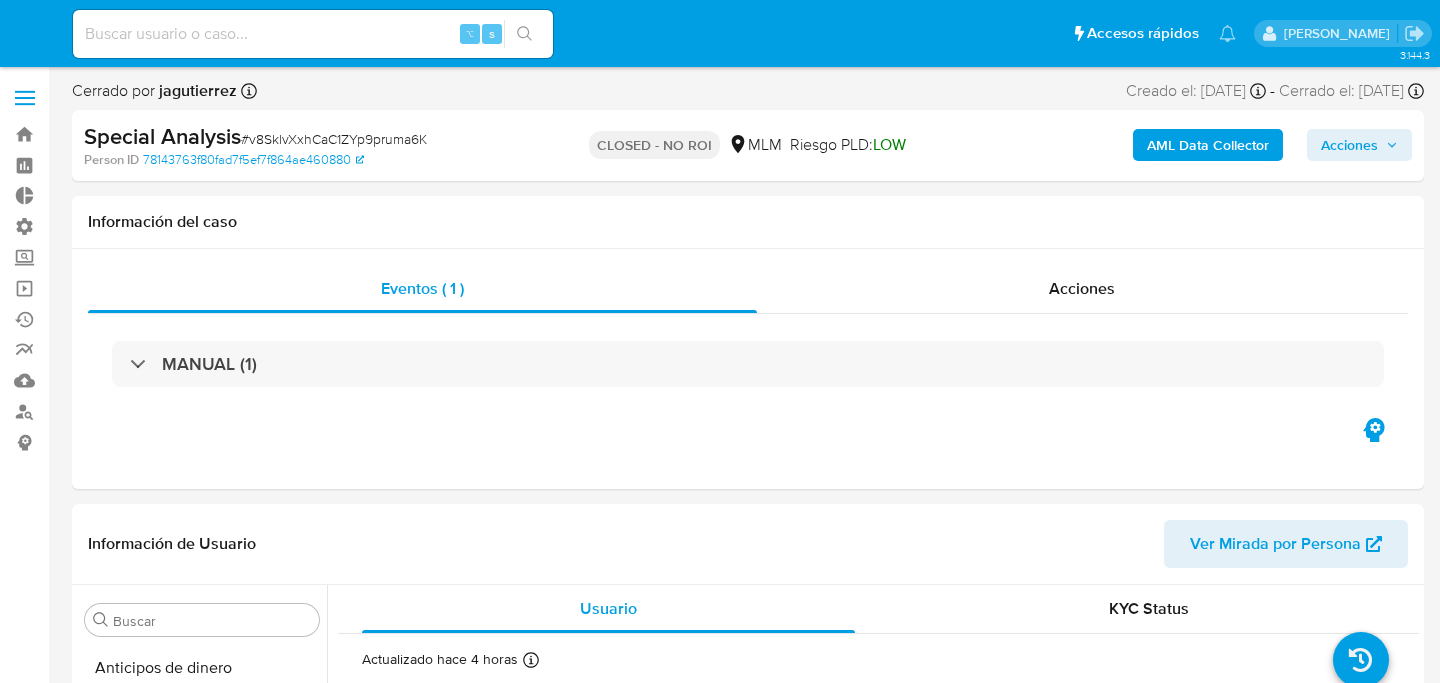 select on "10" 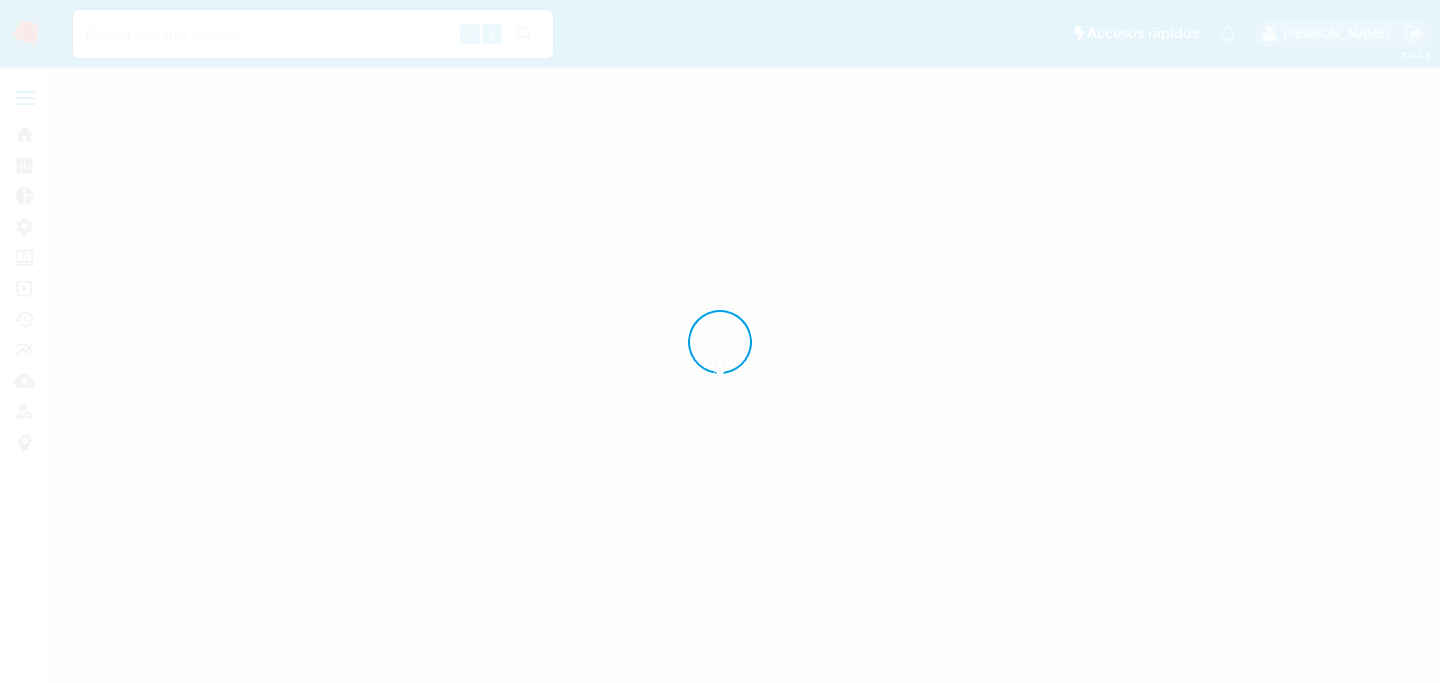 scroll, scrollTop: 0, scrollLeft: 0, axis: both 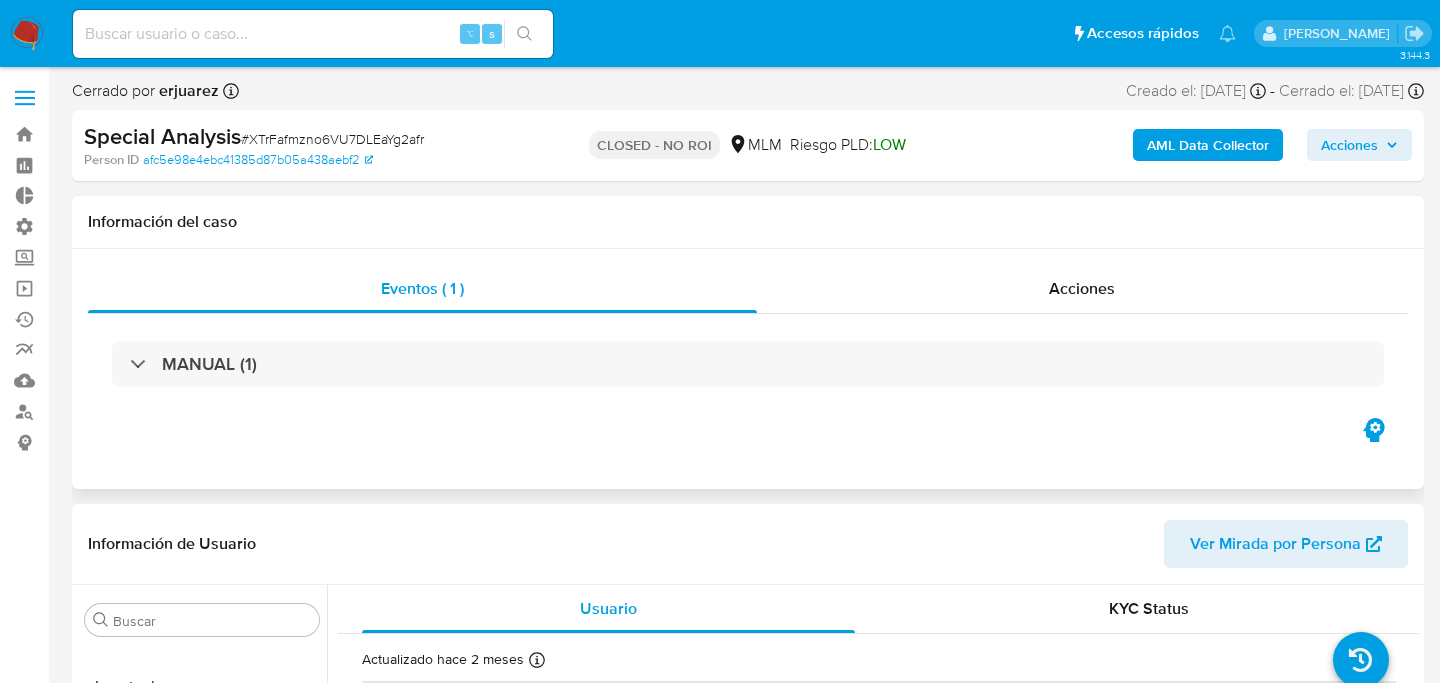 select on "10" 